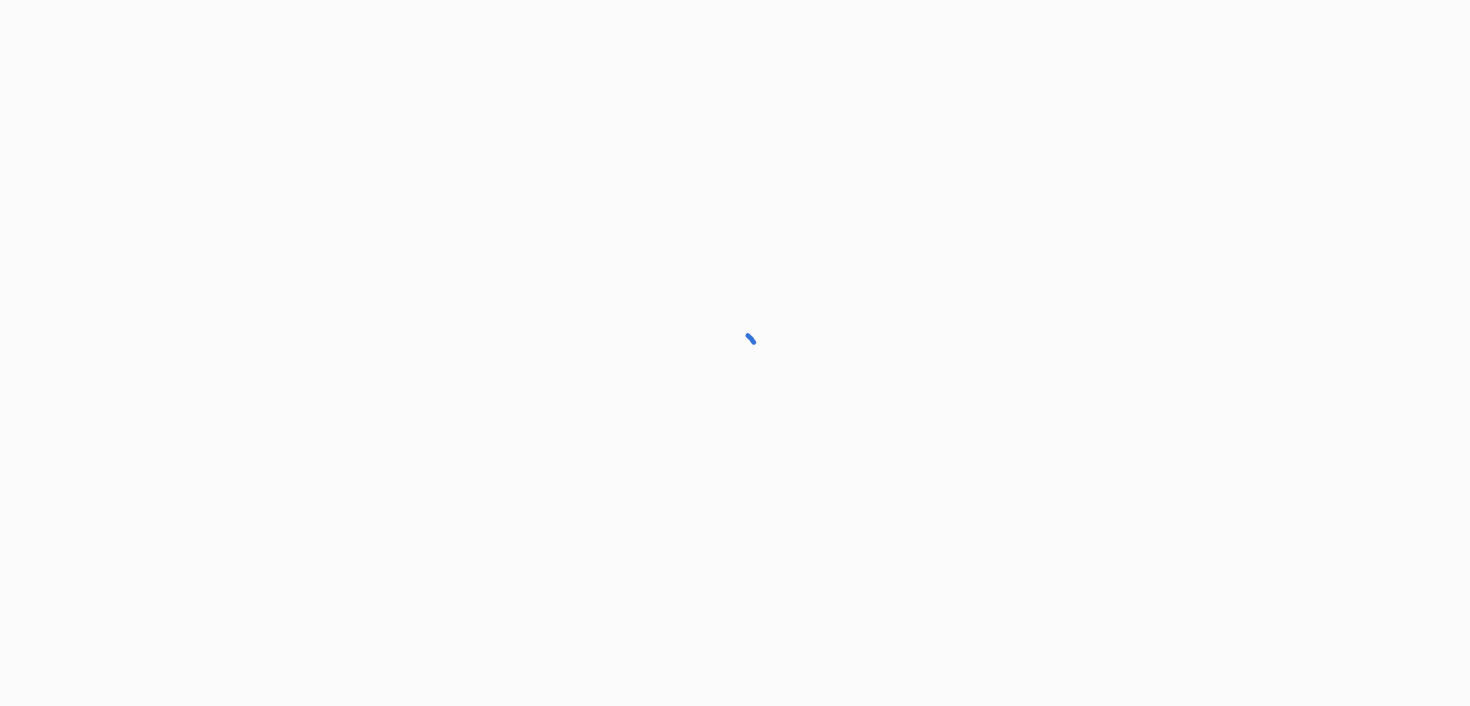 scroll, scrollTop: 0, scrollLeft: 0, axis: both 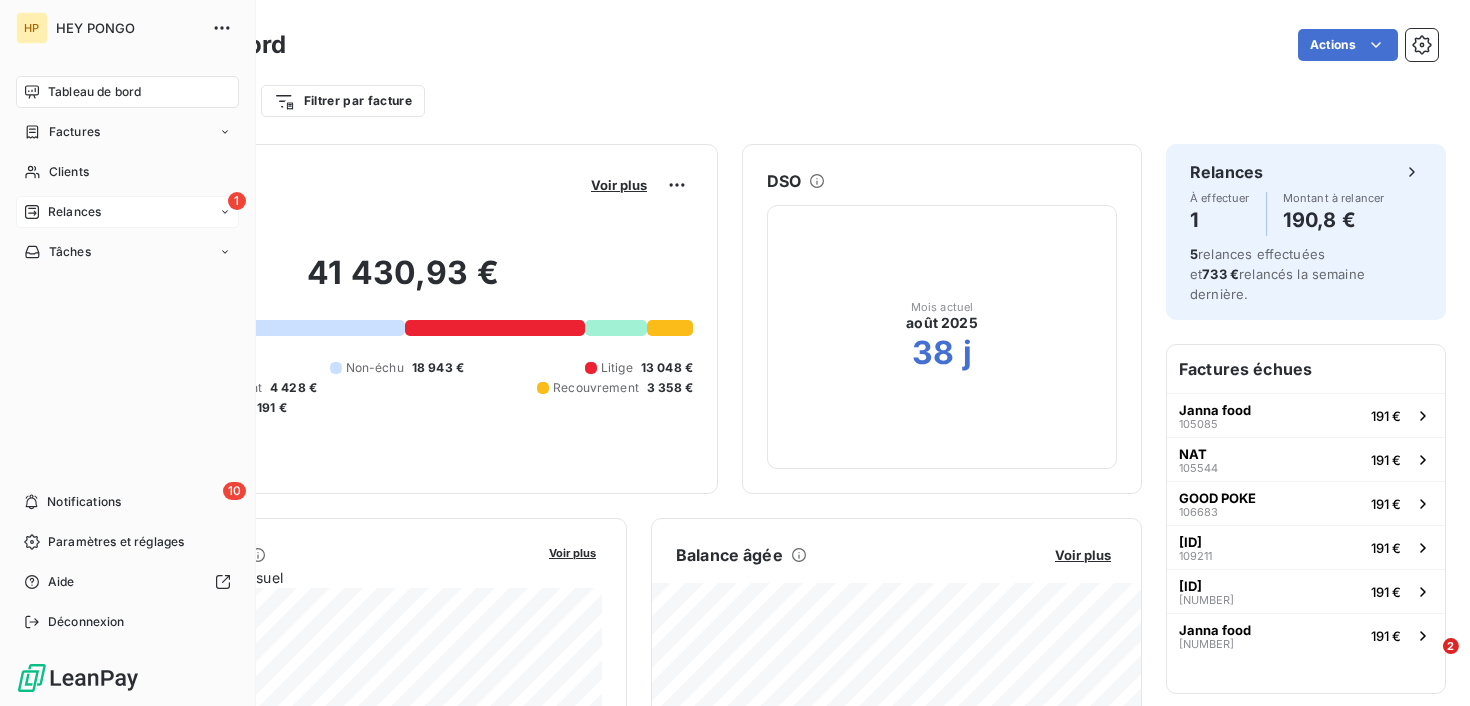 click on "Relances" at bounding box center [74, 212] 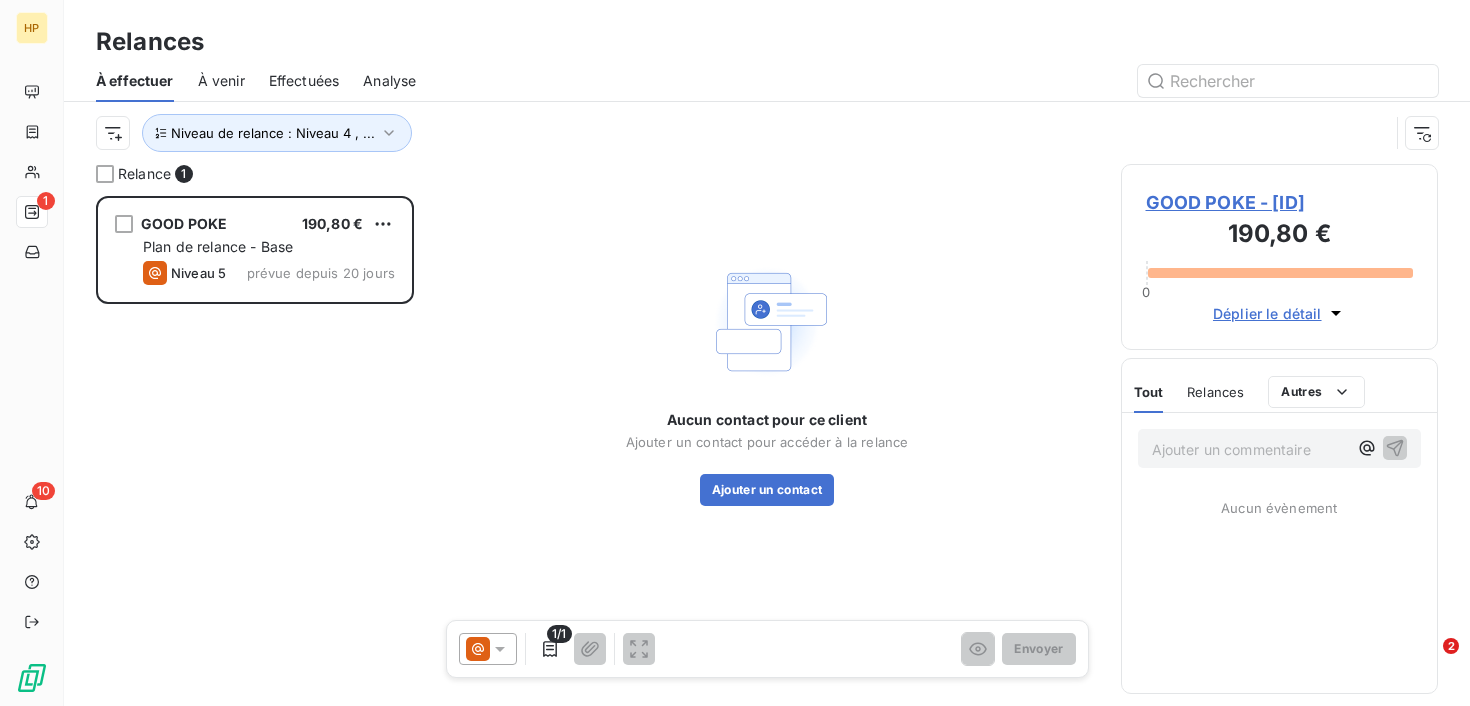 scroll, scrollTop: 1, scrollLeft: 1, axis: both 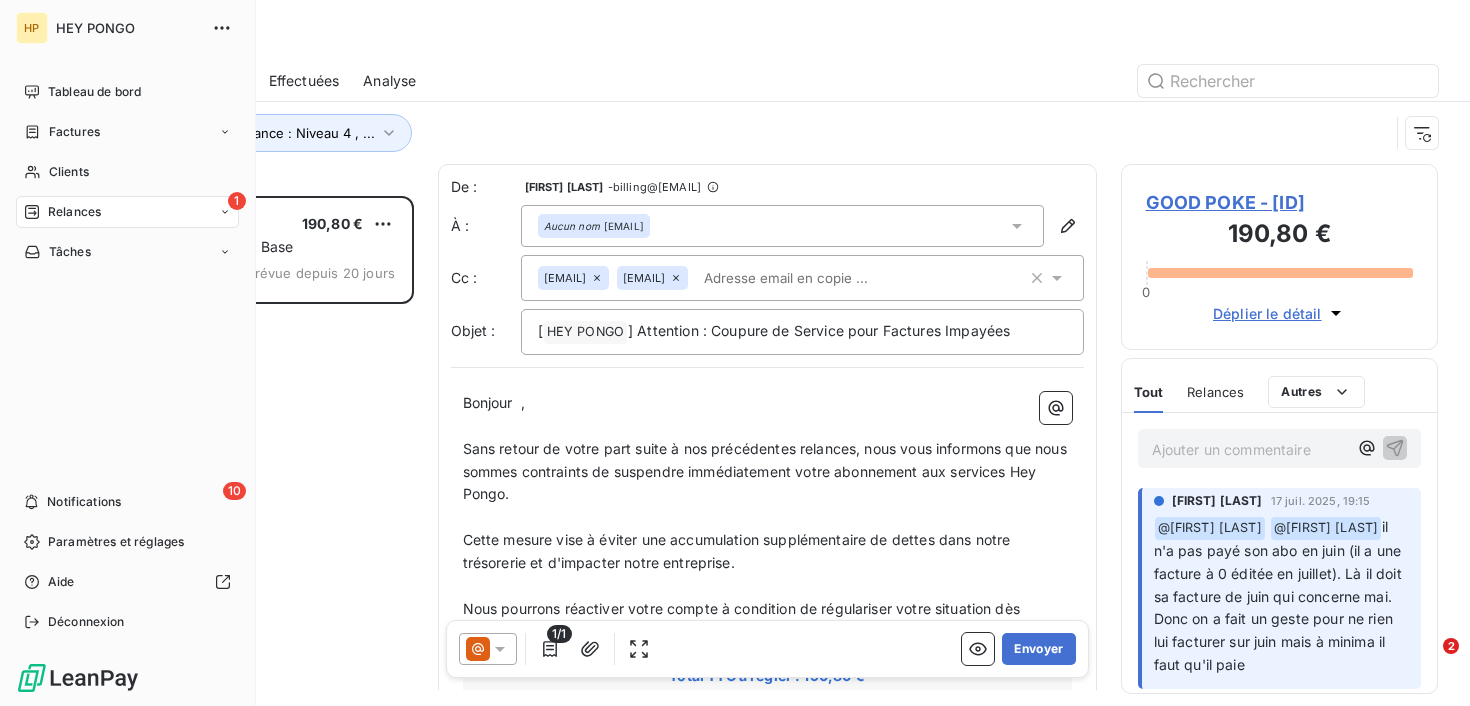 click on "1 Relances" at bounding box center (127, 212) 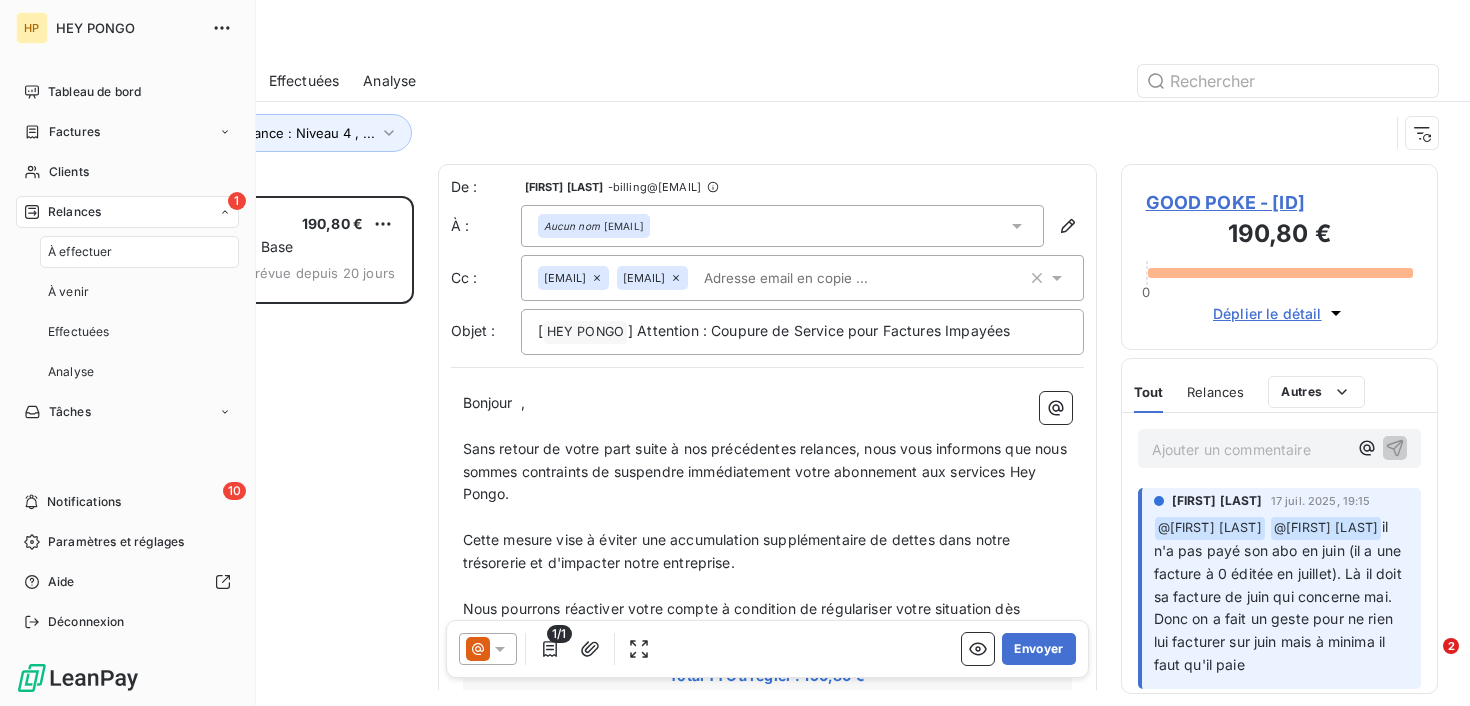 click on "À effectuer" at bounding box center [80, 252] 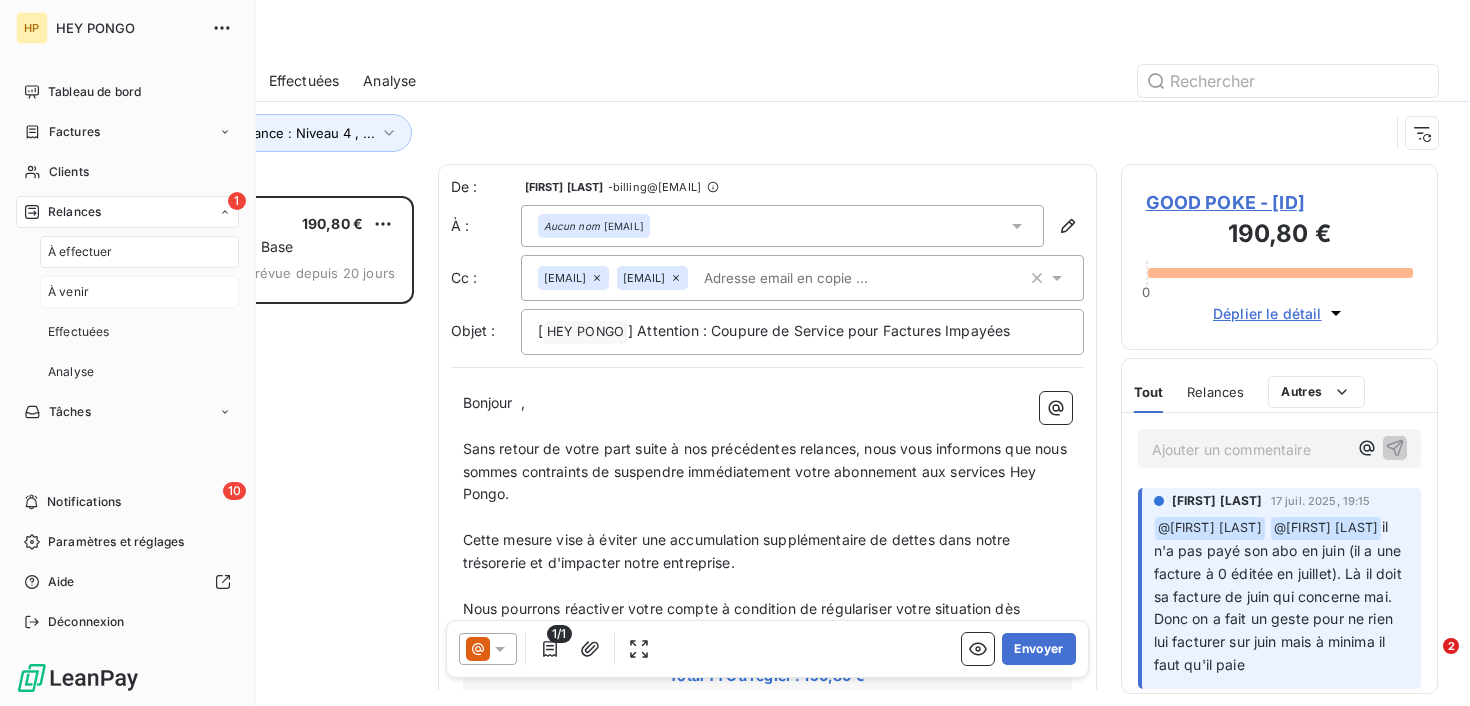 click on "À venir" at bounding box center (68, 292) 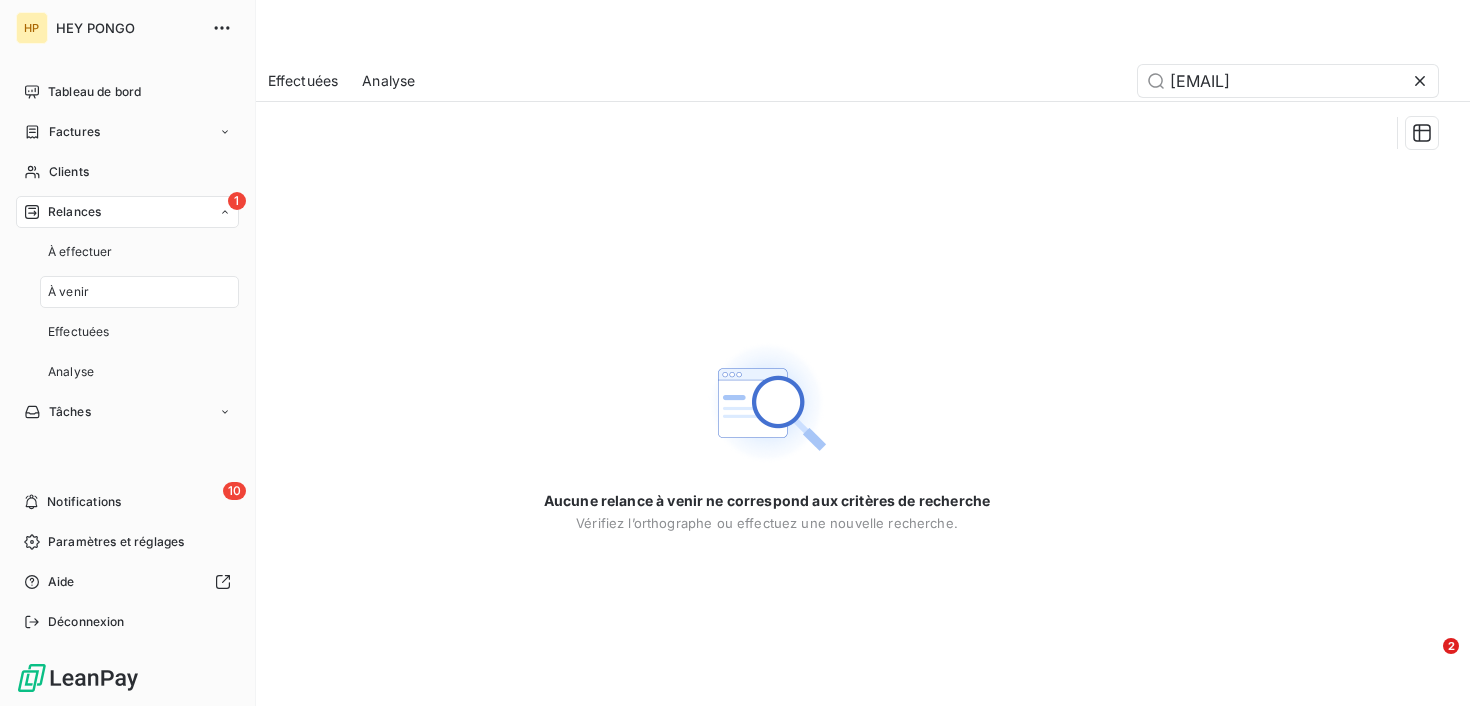 scroll, scrollTop: 0, scrollLeft: 57, axis: horizontal 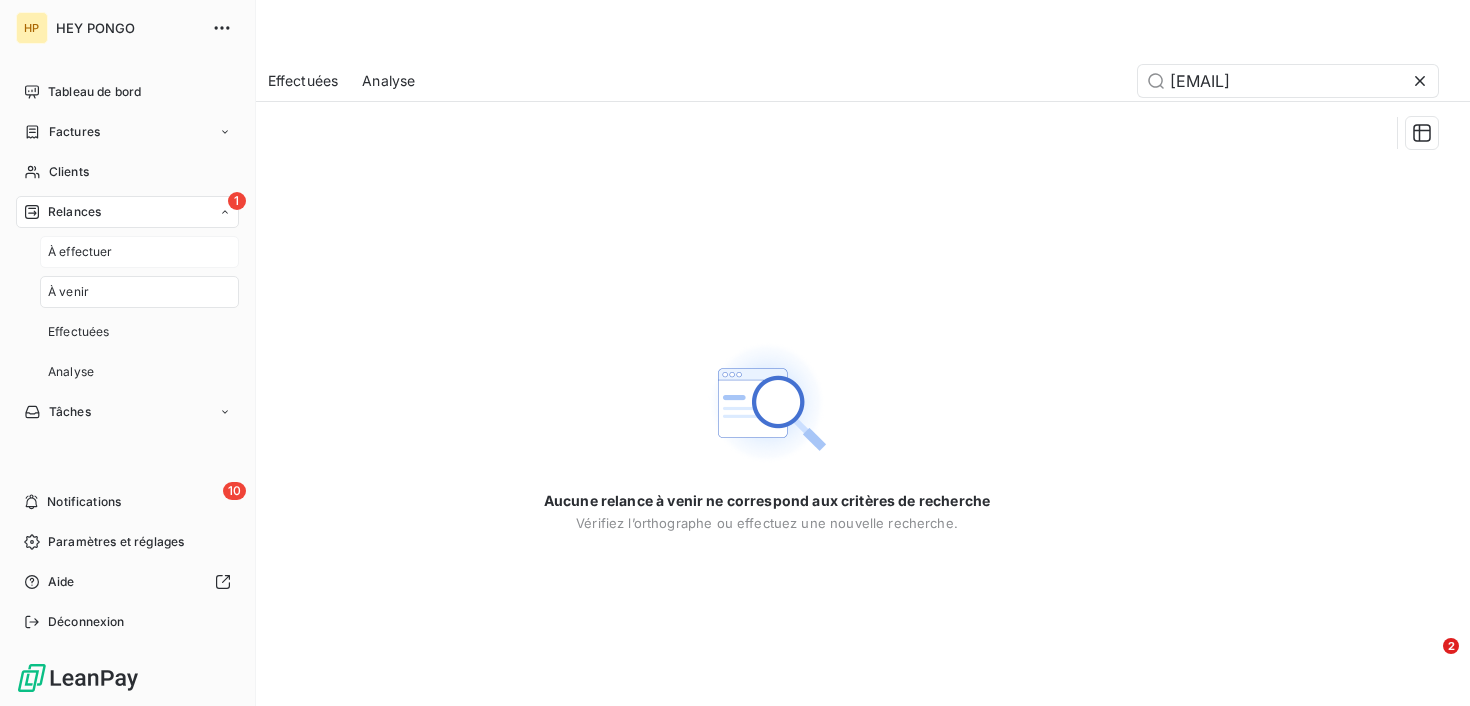 click on "À effectuer" at bounding box center [139, 252] 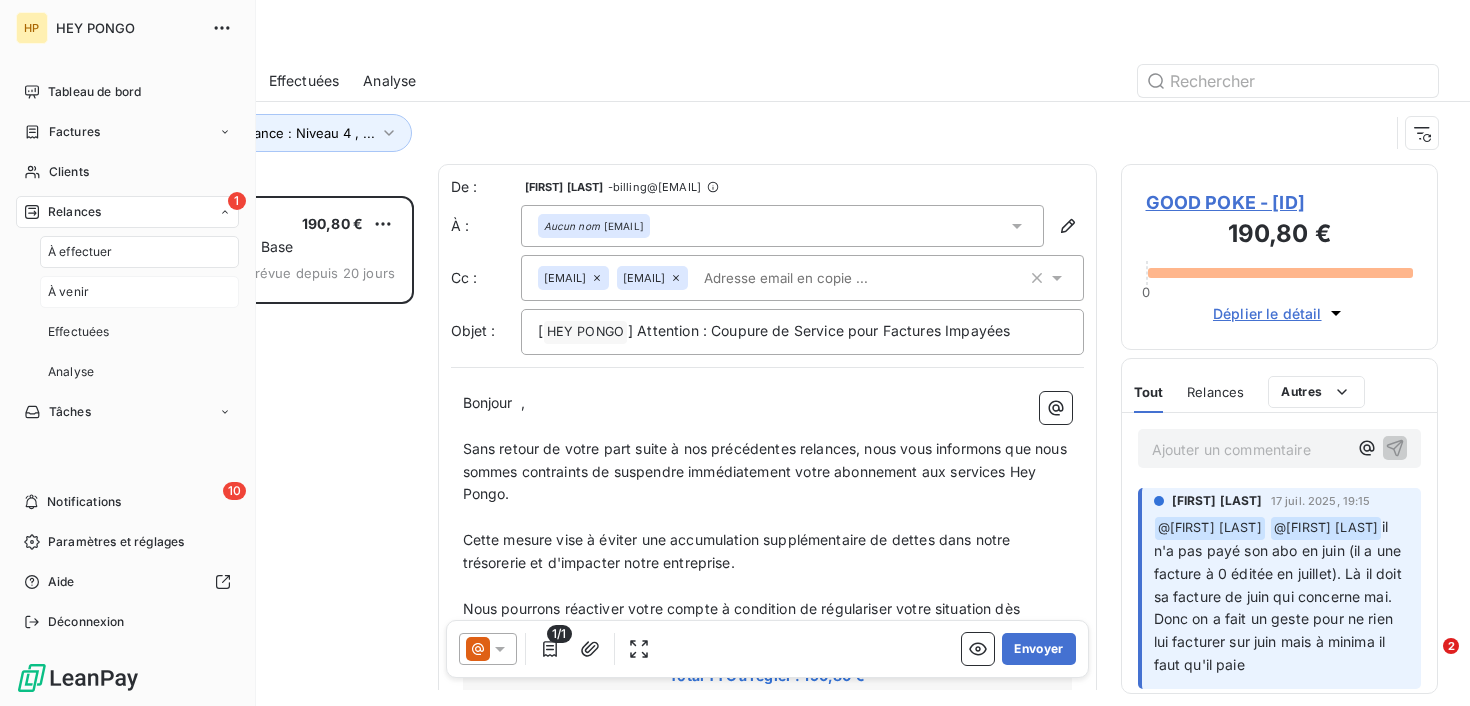 scroll, scrollTop: 1, scrollLeft: 1, axis: both 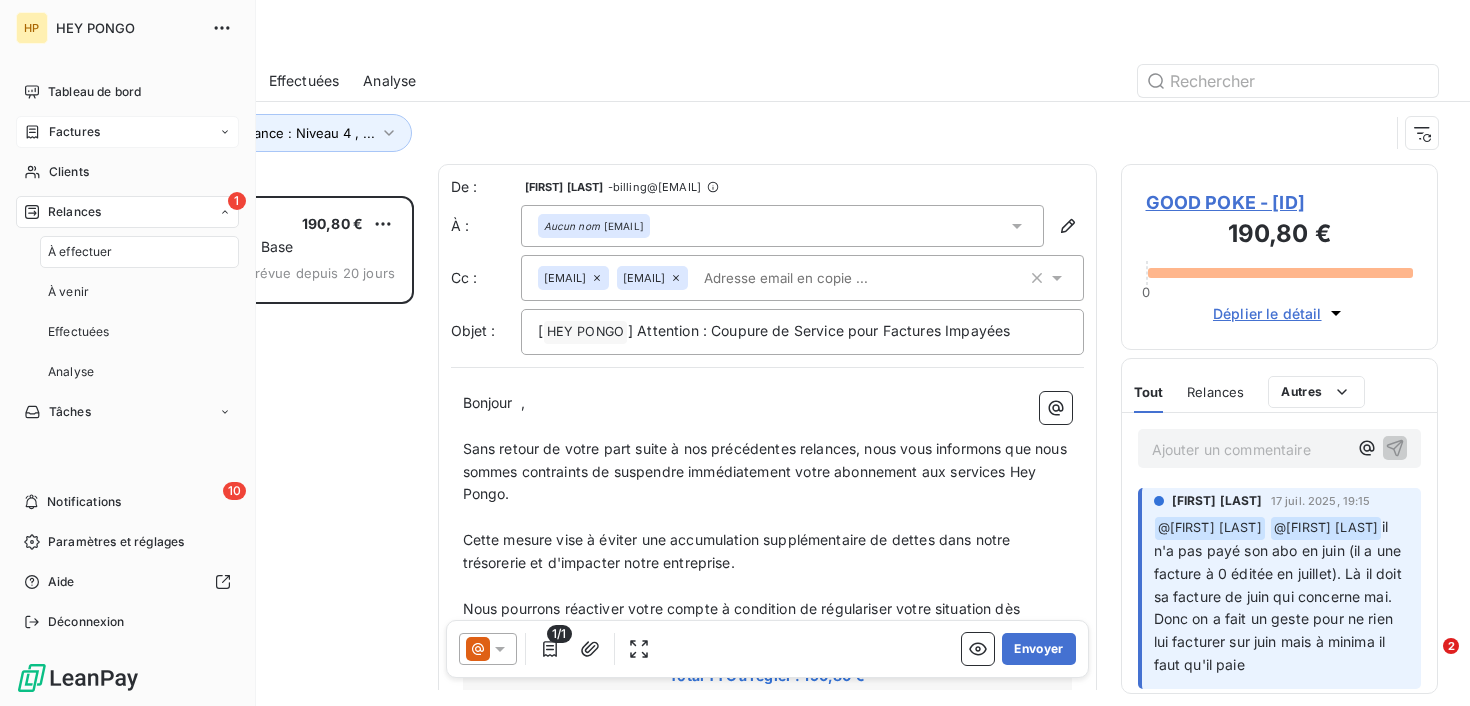 click on "Factures" at bounding box center (127, 132) 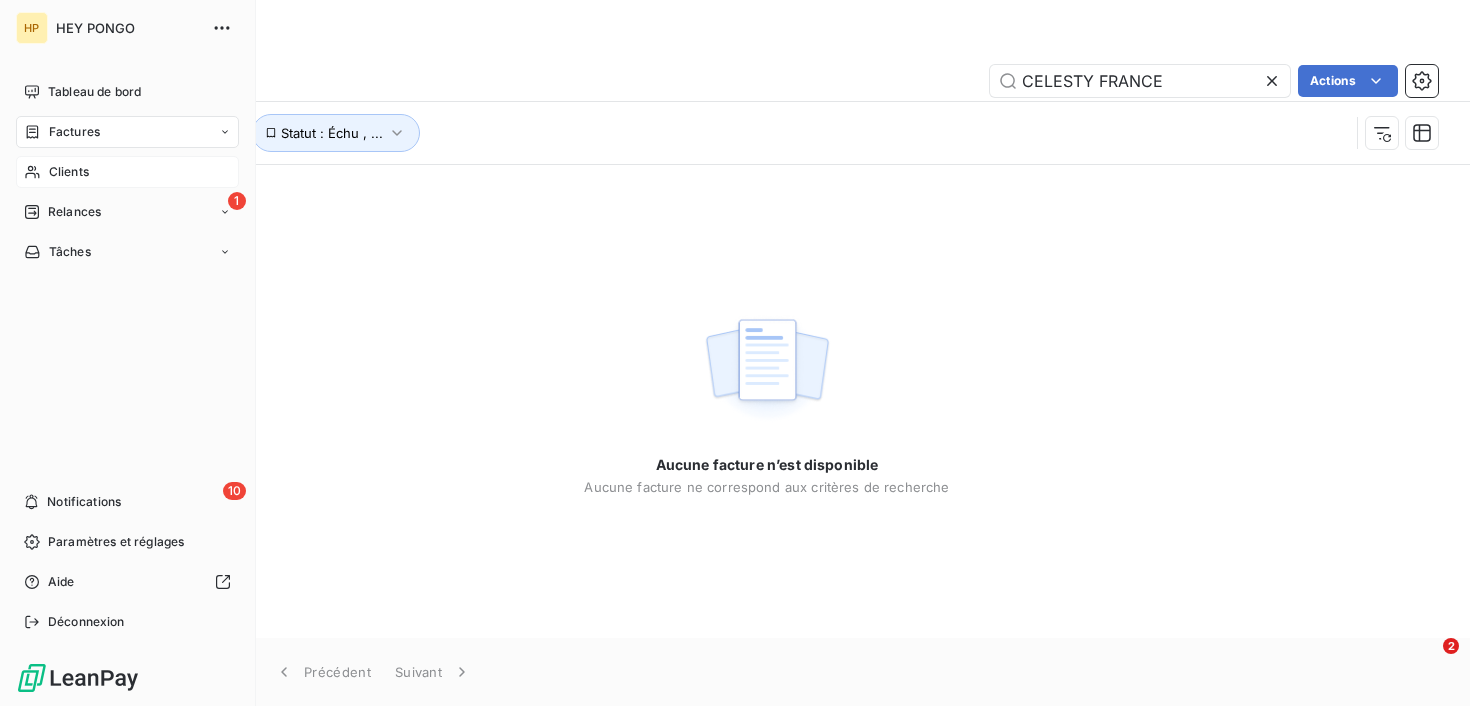click 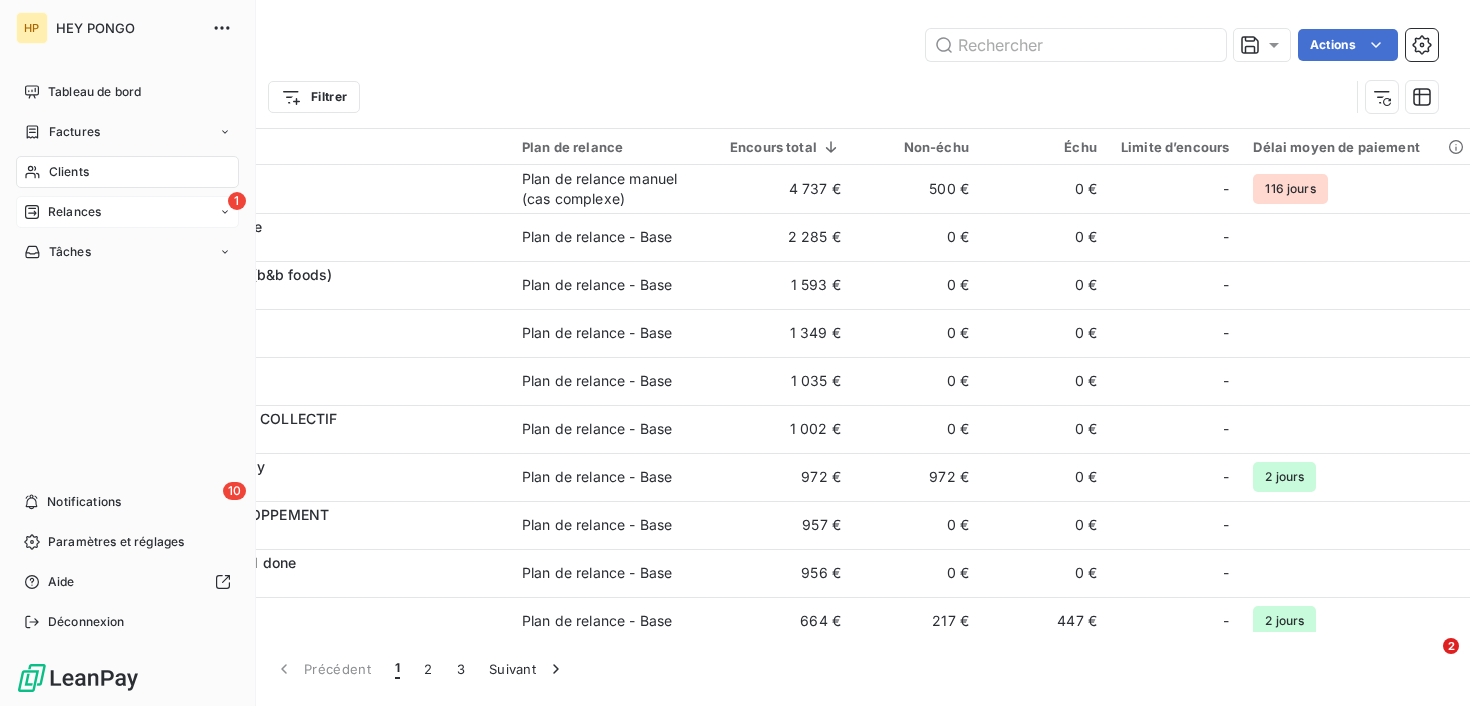 click on "1 Relances" at bounding box center (127, 212) 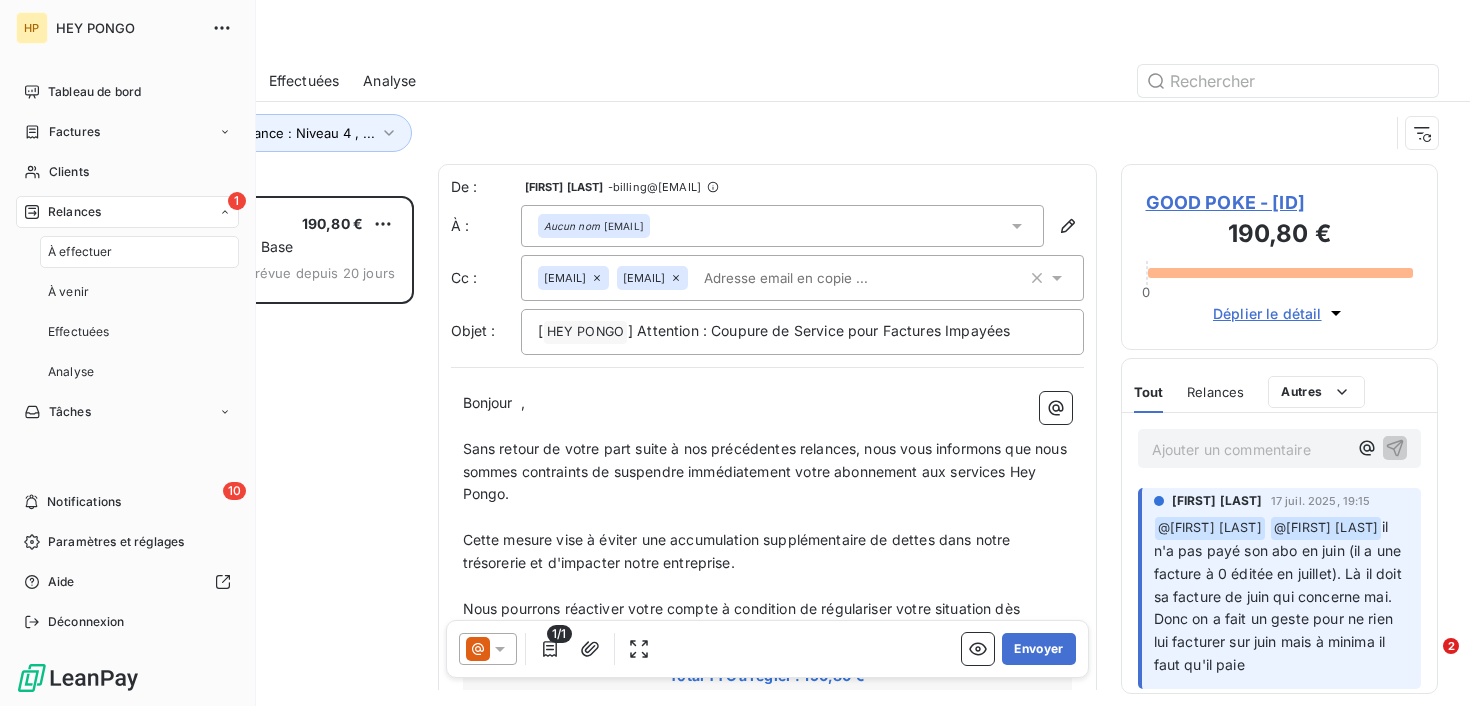 scroll, scrollTop: 1, scrollLeft: 1, axis: both 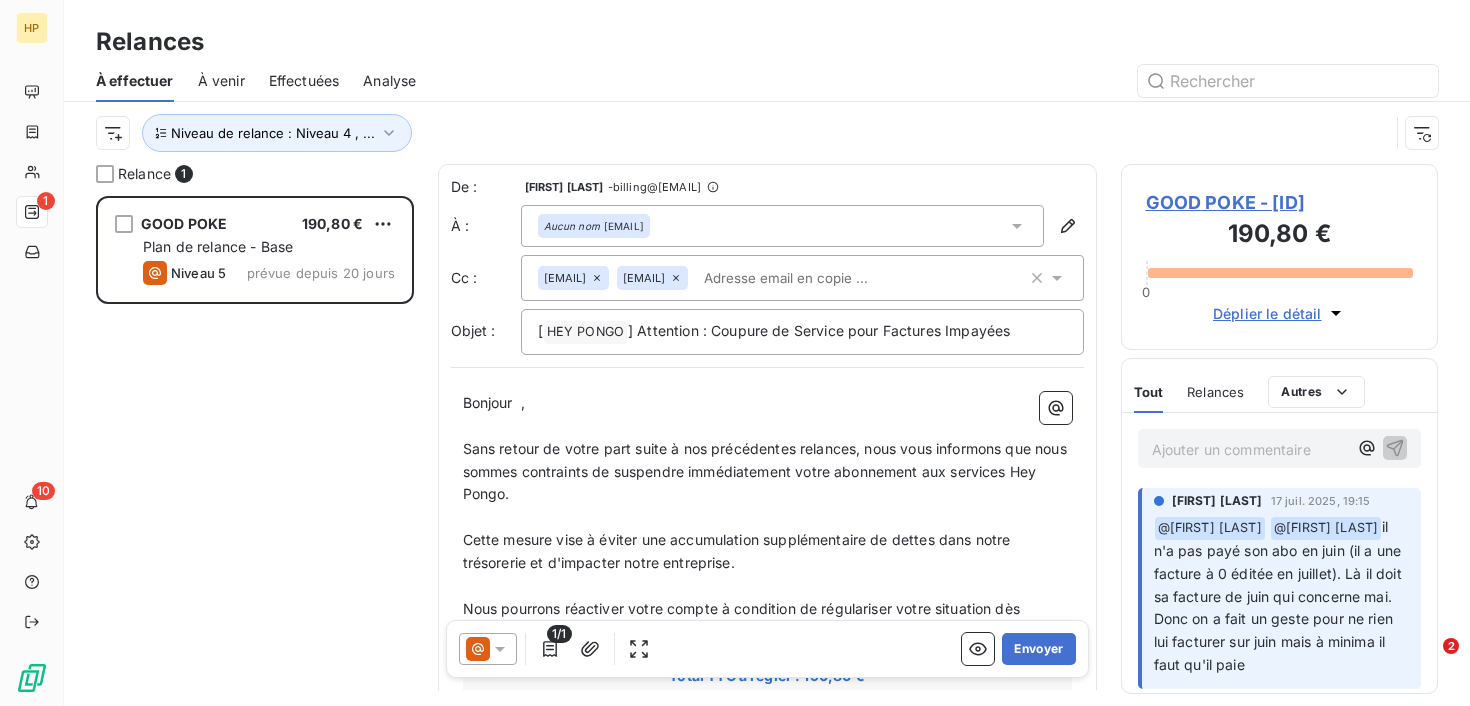 click on "Relances" at bounding box center [767, 42] 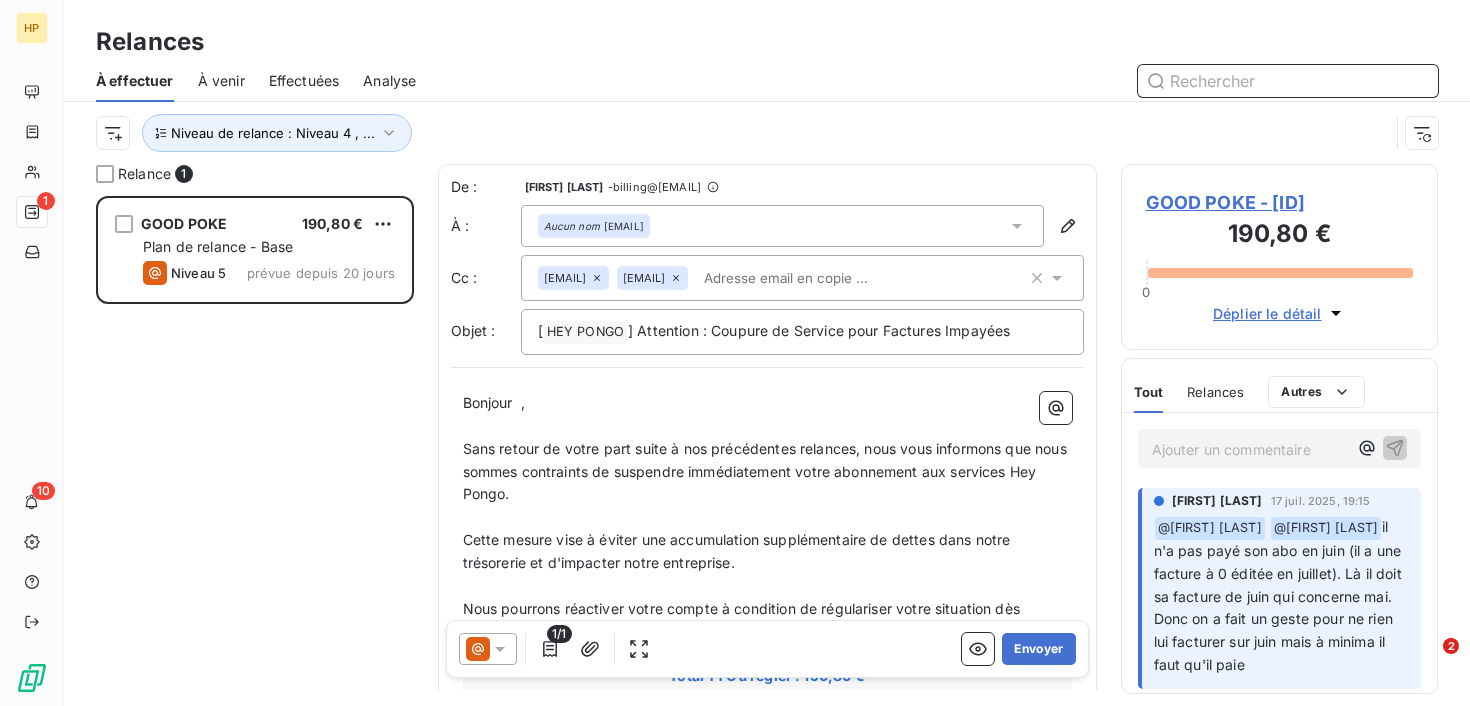 click at bounding box center (1288, 81) 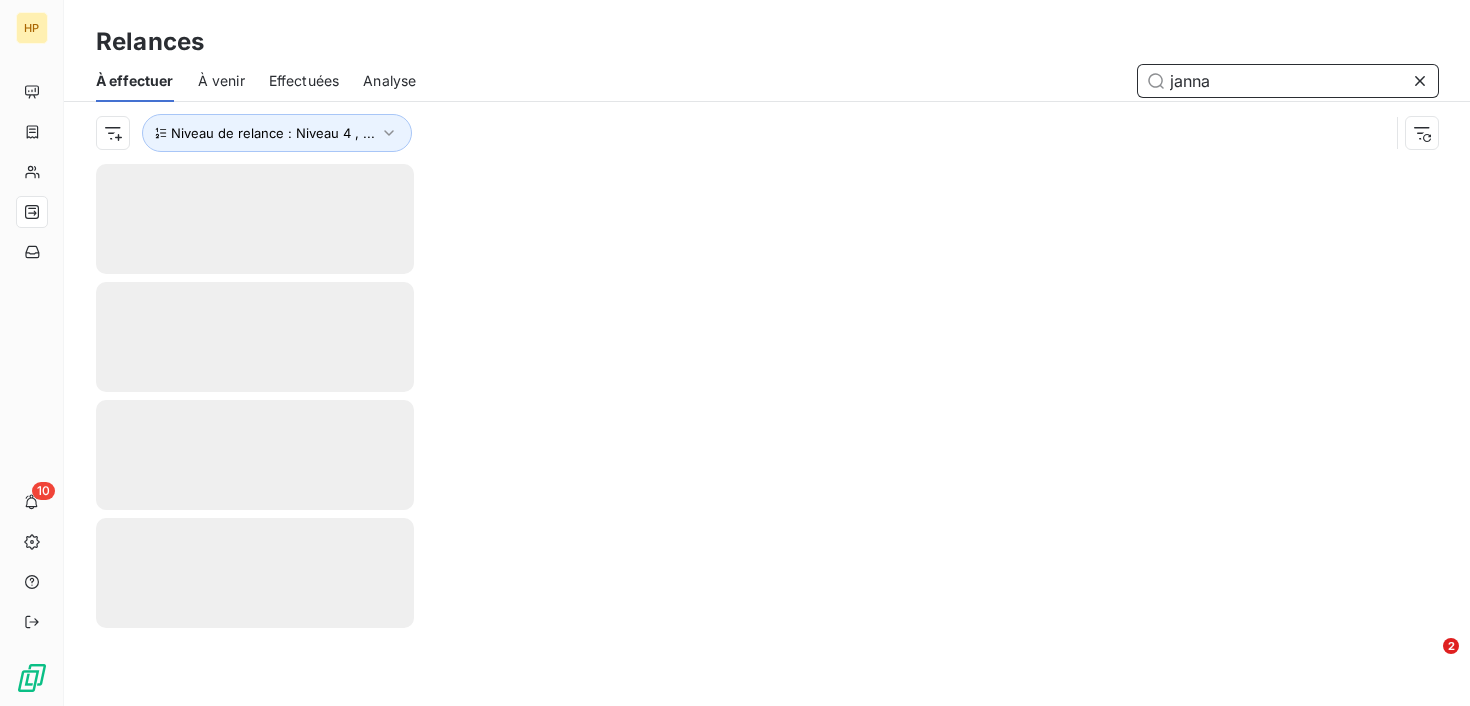 type on "janna" 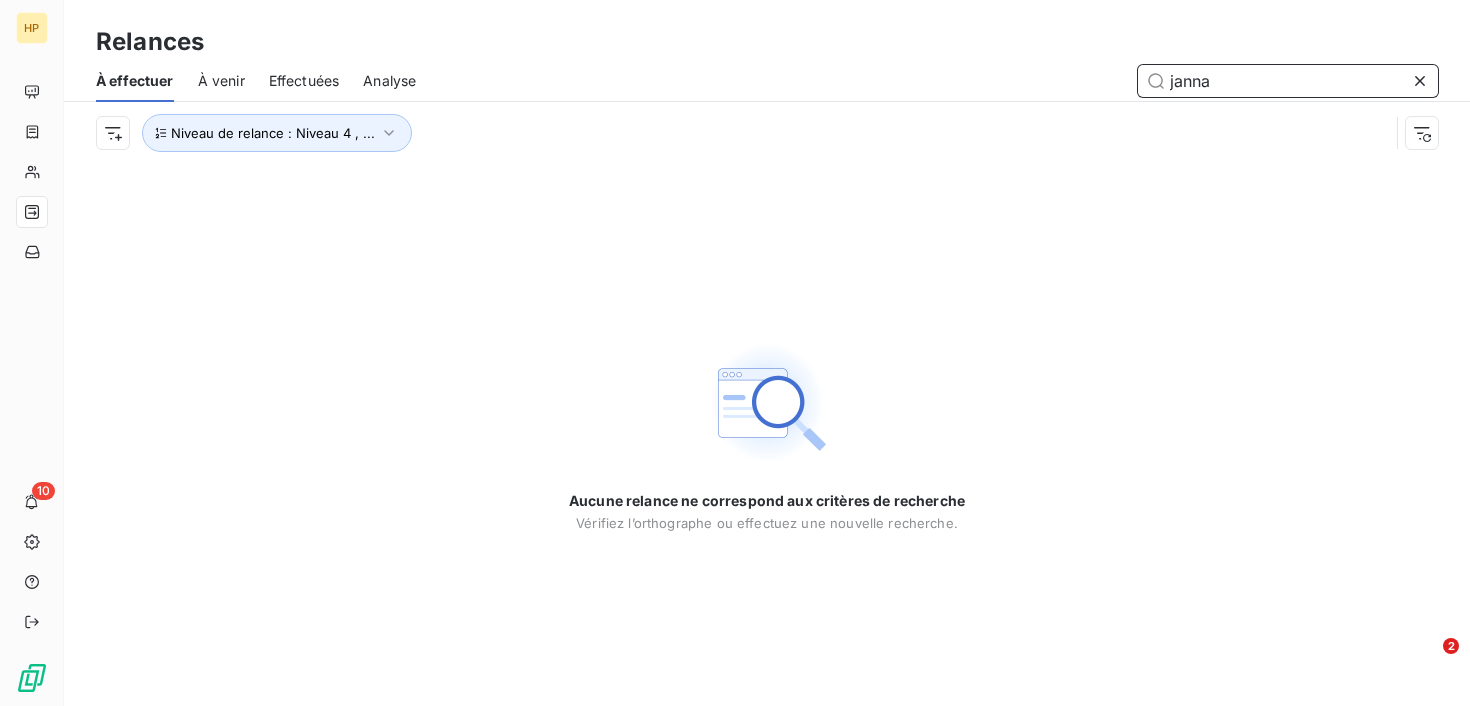 click on "Effectuées" at bounding box center (304, 81) 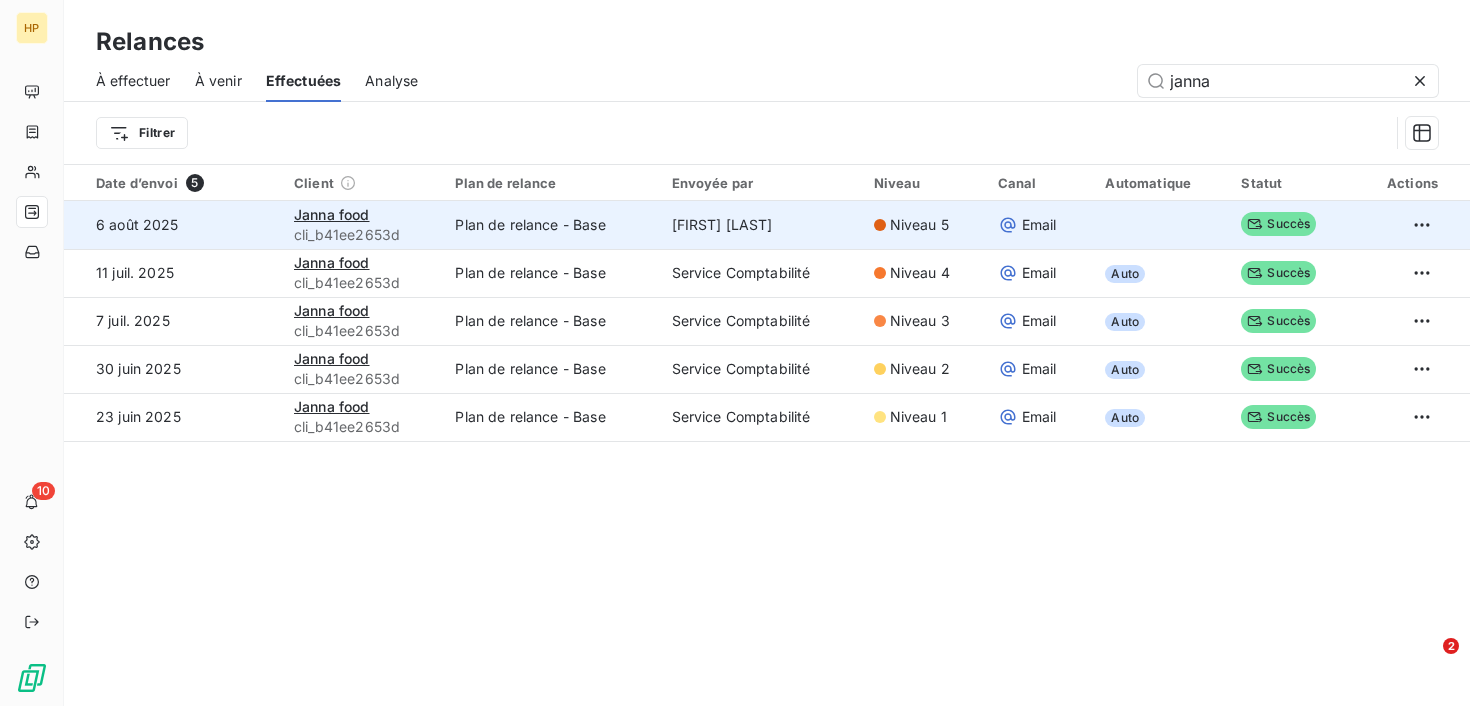 type on "janna" 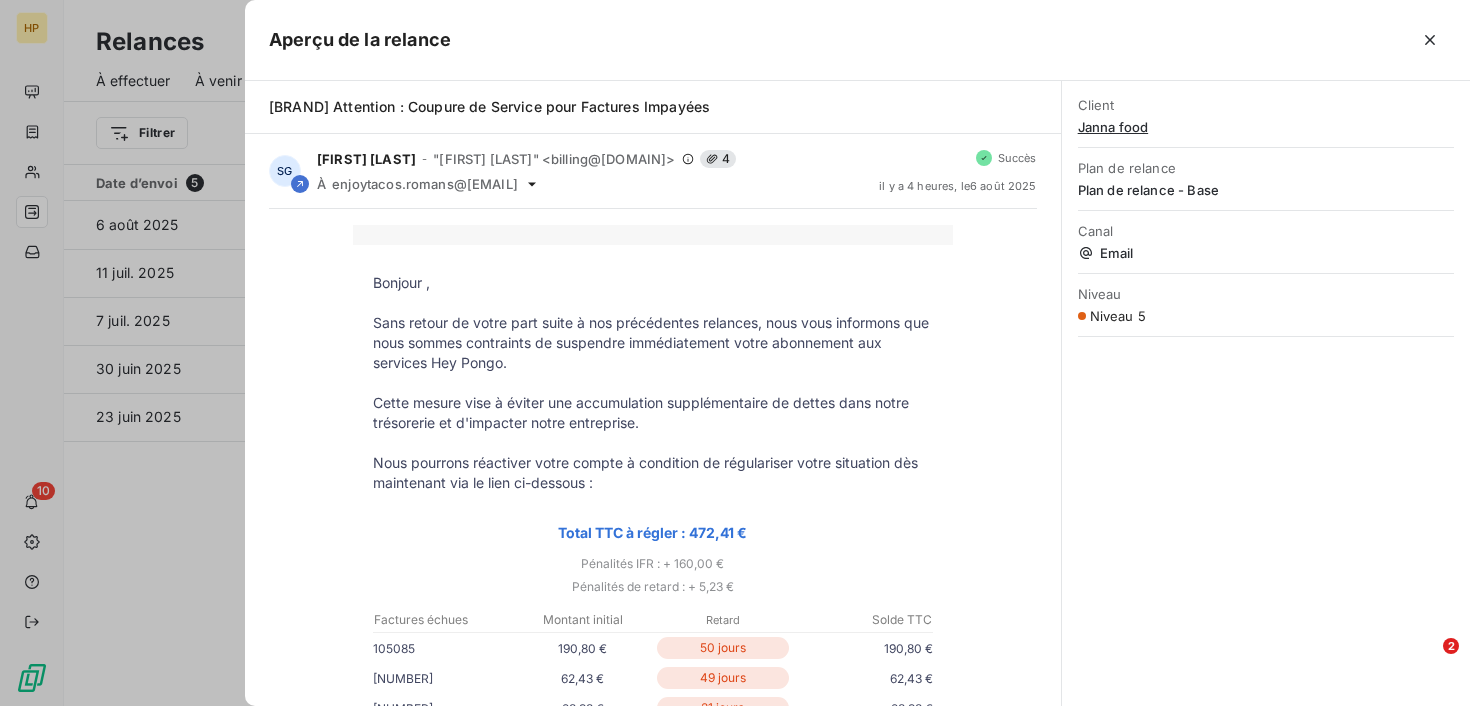 click on "Janna food" at bounding box center (1266, 127) 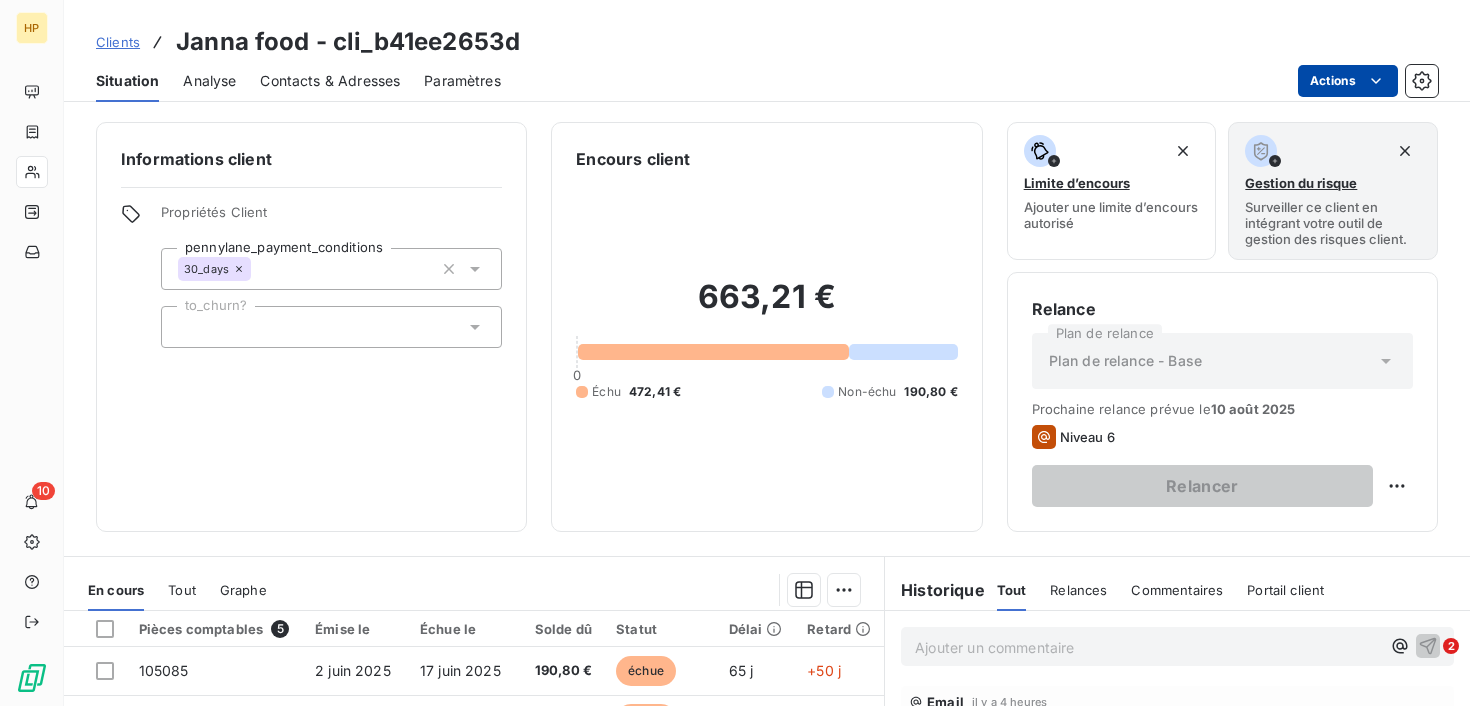 click on "HP 10 Clients Janna food - cli_b41ee2653d Situation Analyse Contacts & Adresses Paramètres Actions Informations client Propriétés Client pennylane_payment_conditions 30_days to_churn? Encours client 663,21 € 0 Échu 472,41 € Non-échu 190,80 € Limite d’encours Ajouter une limite d’encours autorisé Gestion du risque Surveiller ce client en intégrant votre outil de gestion des risques client. Relance Plan de relance Plan de relance - Base Prochaine relance prévue le 10 août 2025 Niveau 6 Relancer En cours Tout Graphe Pièces comptables 5 Émise le Échue le Solde dû Statut Délai Retard 105085 2 juin 2025 17 juin 2025 190,80 € échue 65 j +50 j 107790 3 juin 2025 18 juin 2025 62,43 € échue 64 j +49 j 109738 1 juil. 2025 16 juil. 2025 190,80 € échue 36 j +21 j 110615 1 juil. 2025 16 juil. 2025 28,38 € échue 36 j +21 j 112645 1 août 2025 16 août 2025 190,80 € non-échue 5 j -10 j Lignes par page 25 Précédent 1 Suivant Historique Tout Relances" at bounding box center [735, 353] 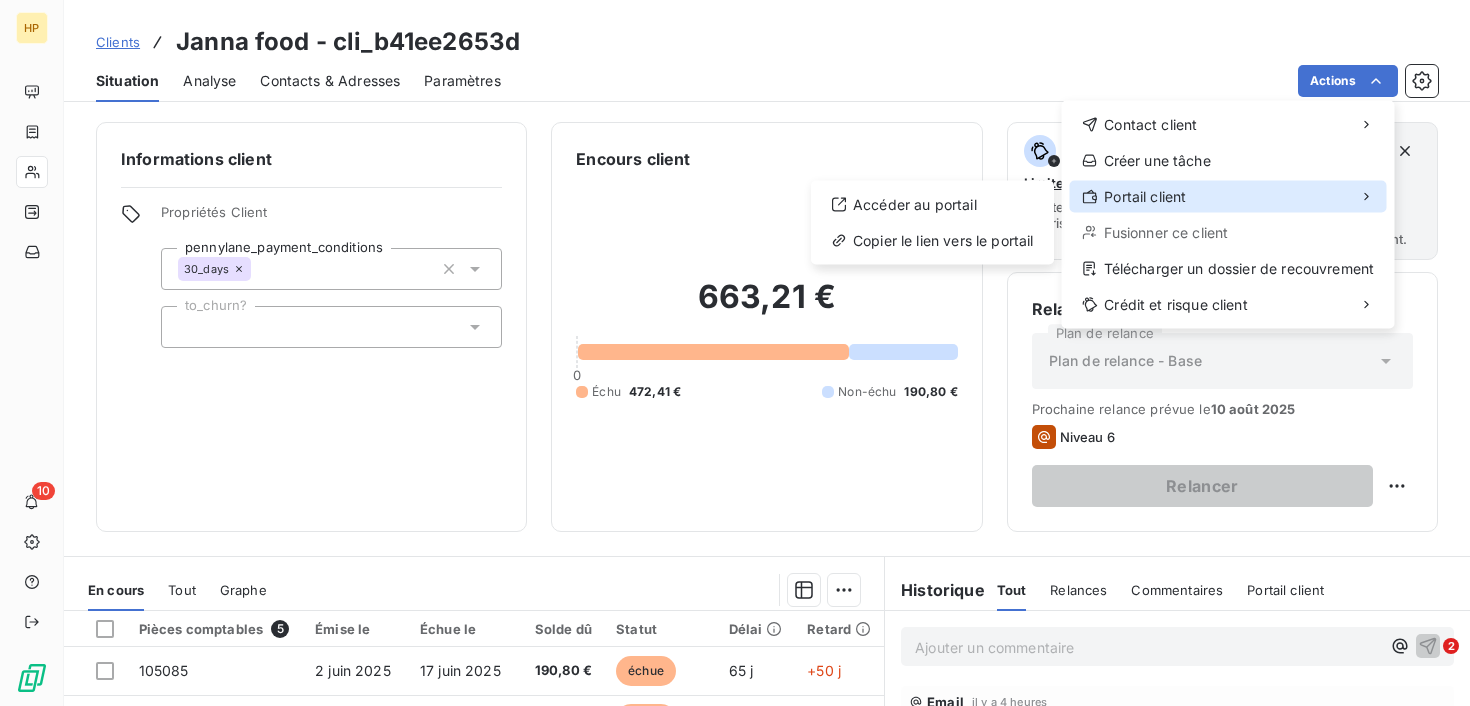 click on "Portail client" at bounding box center (1228, 197) 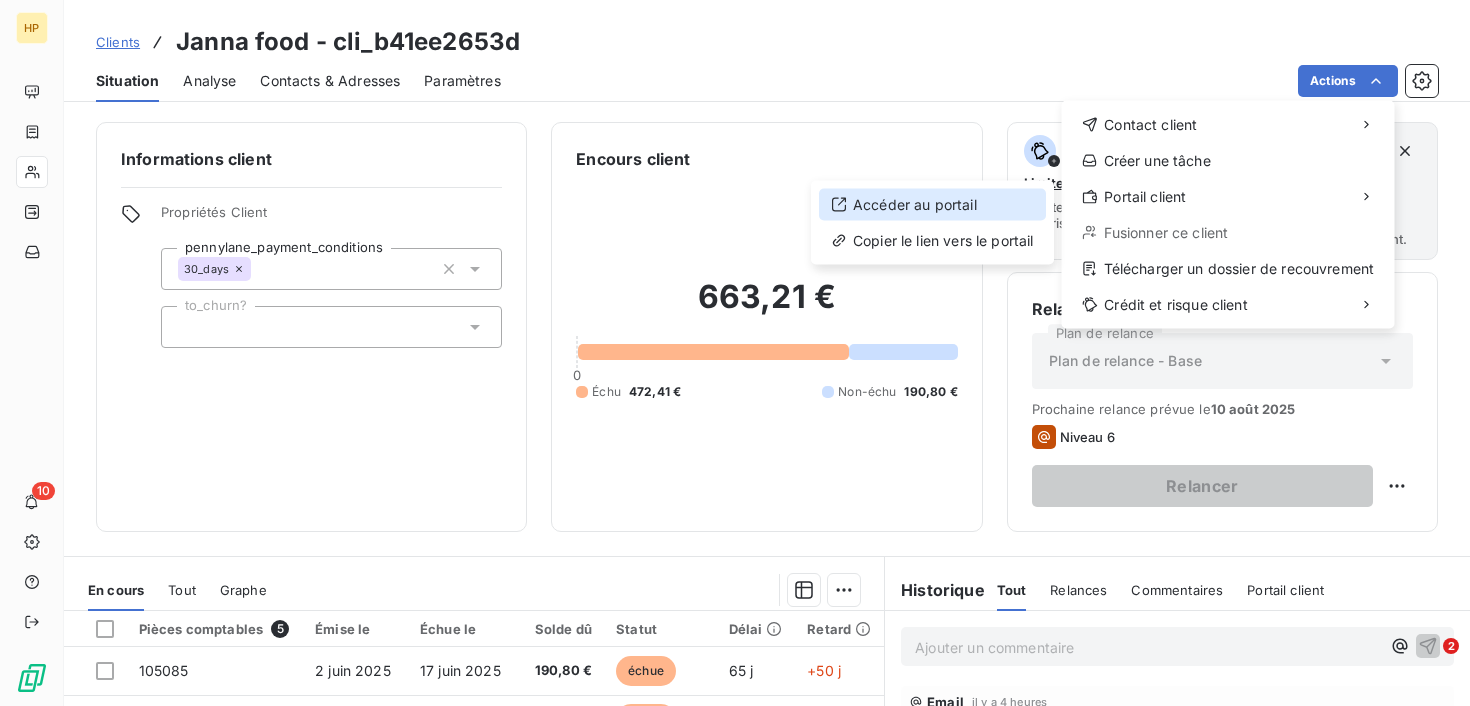 click on "Accéder au portail" at bounding box center [932, 205] 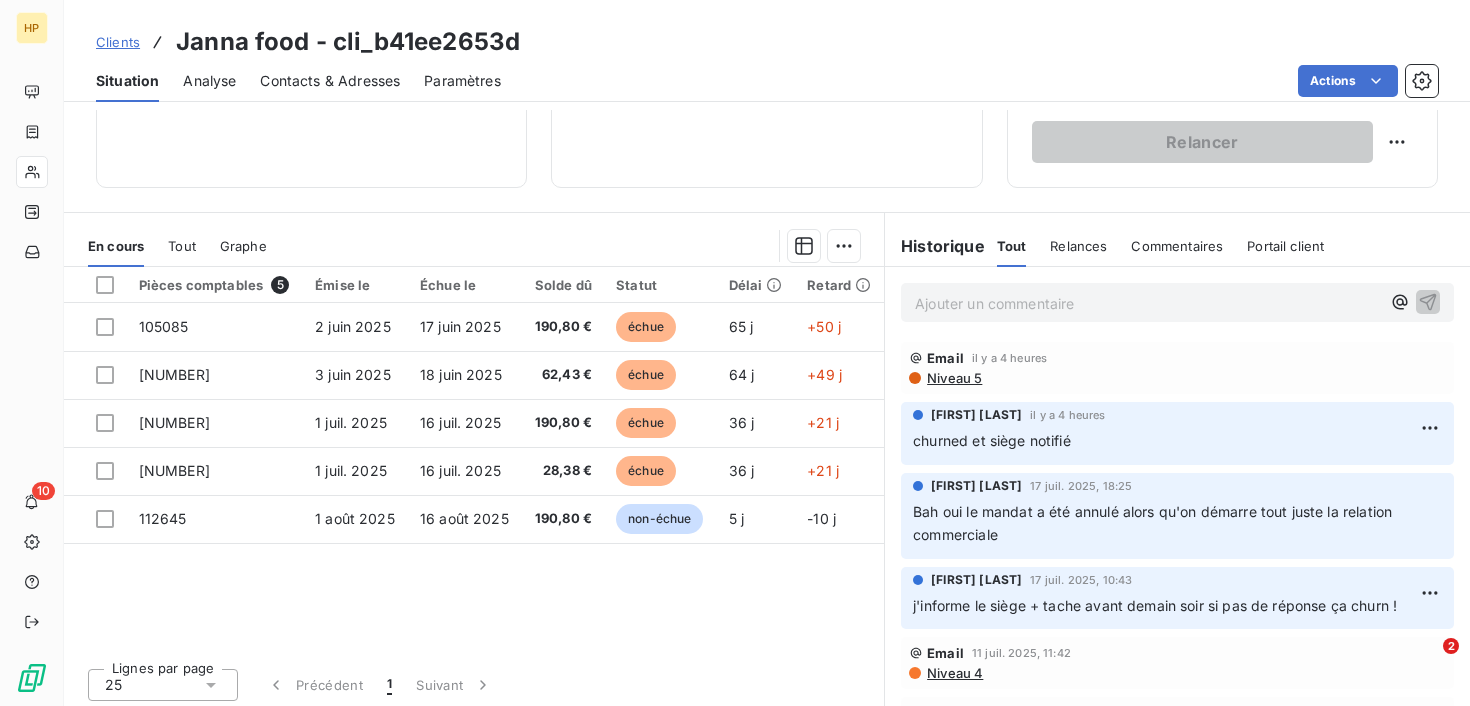 scroll, scrollTop: 350, scrollLeft: 0, axis: vertical 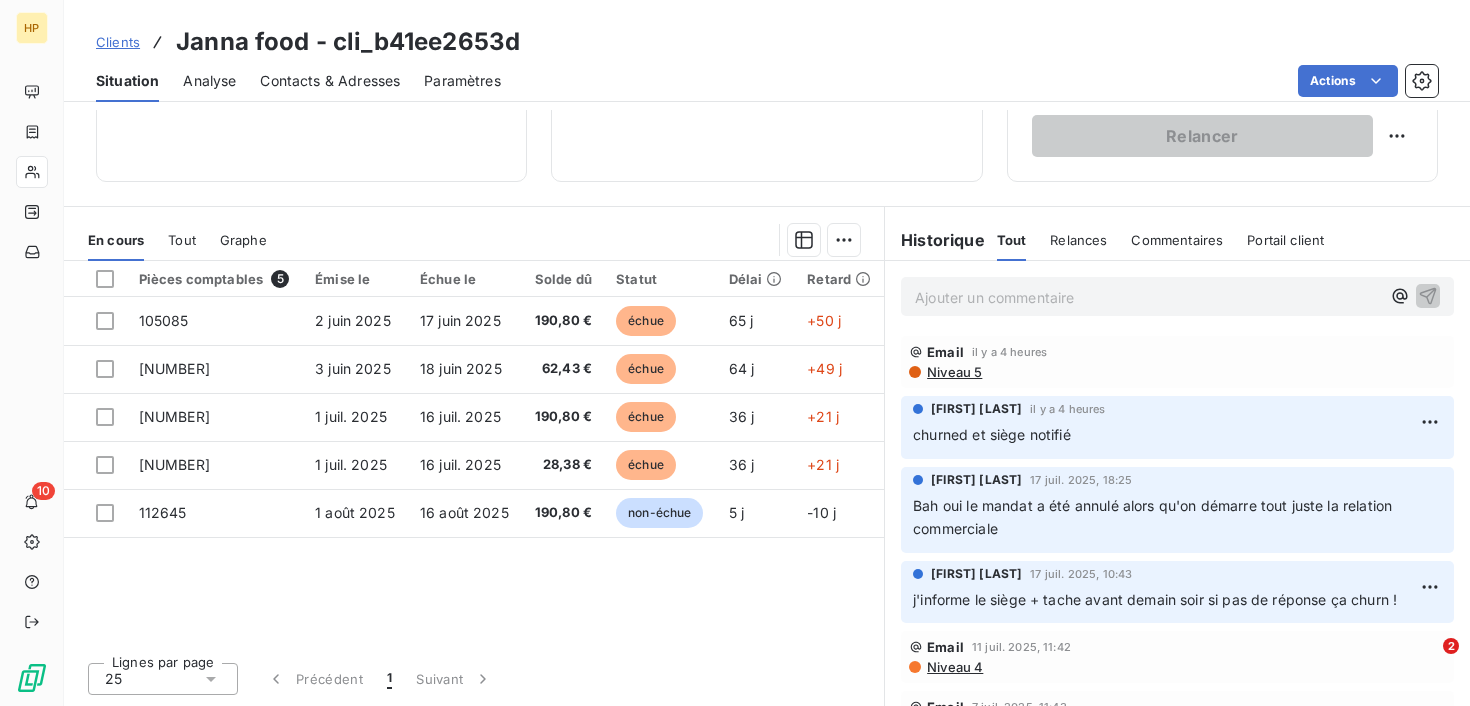 click on "Situation Analyse Contacts & Adresses Paramètres Actions" at bounding box center [767, 81] 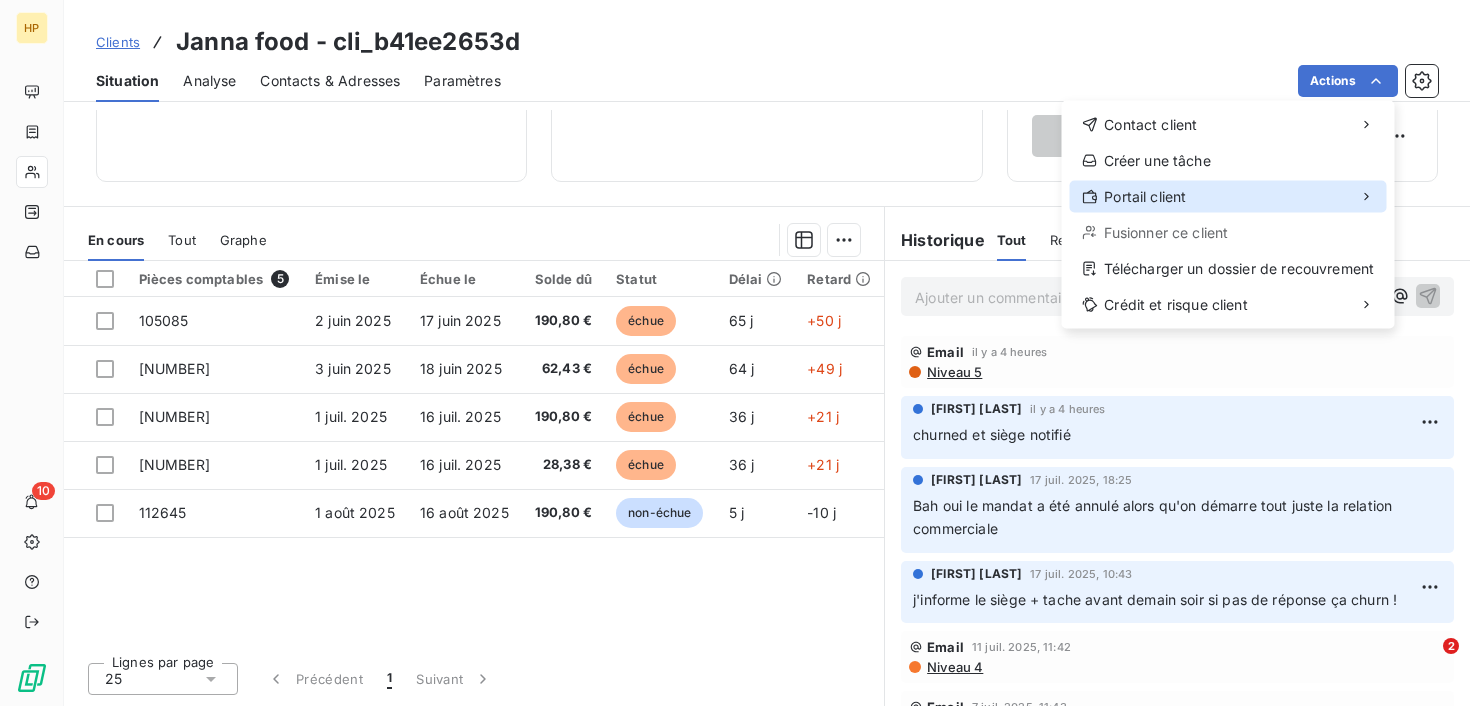 click on "Portail client" at bounding box center [1228, 197] 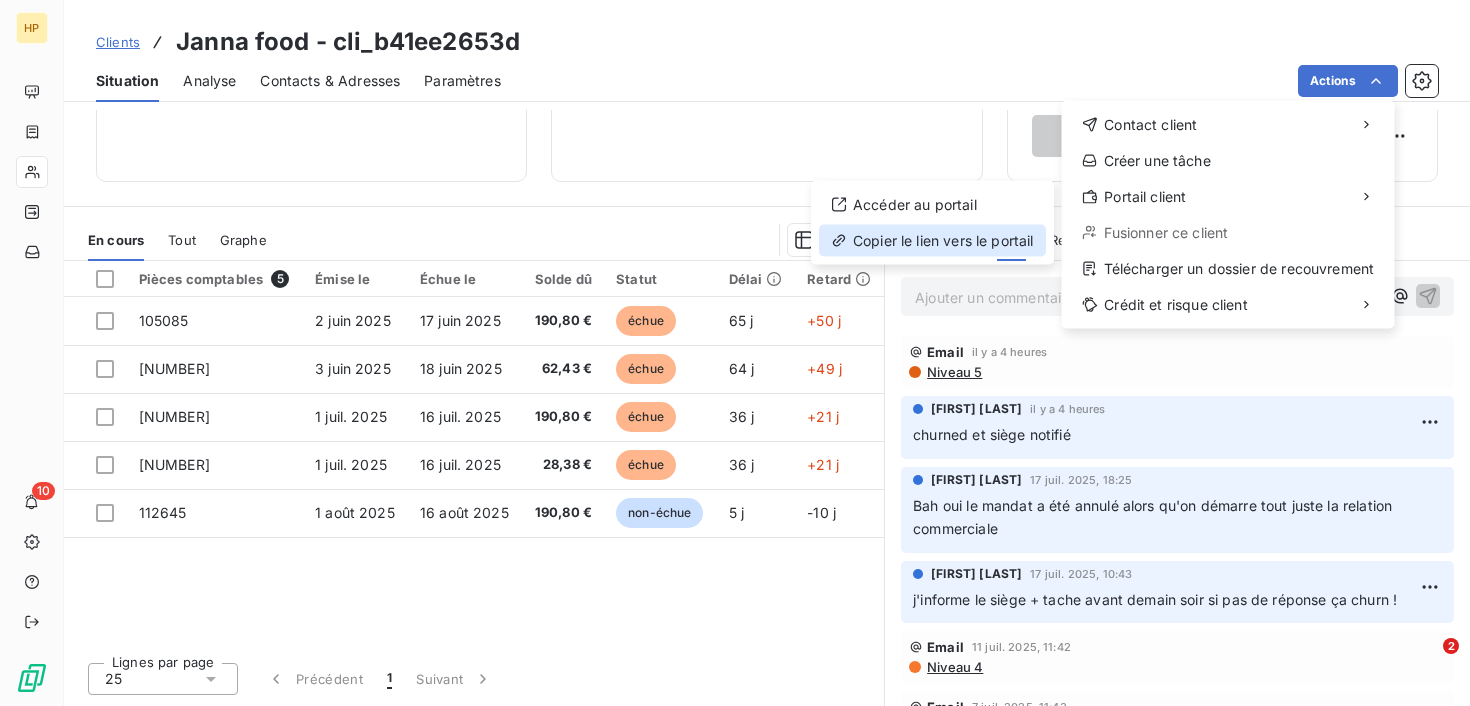 click on "Copier le lien vers le portail" at bounding box center (932, 241) 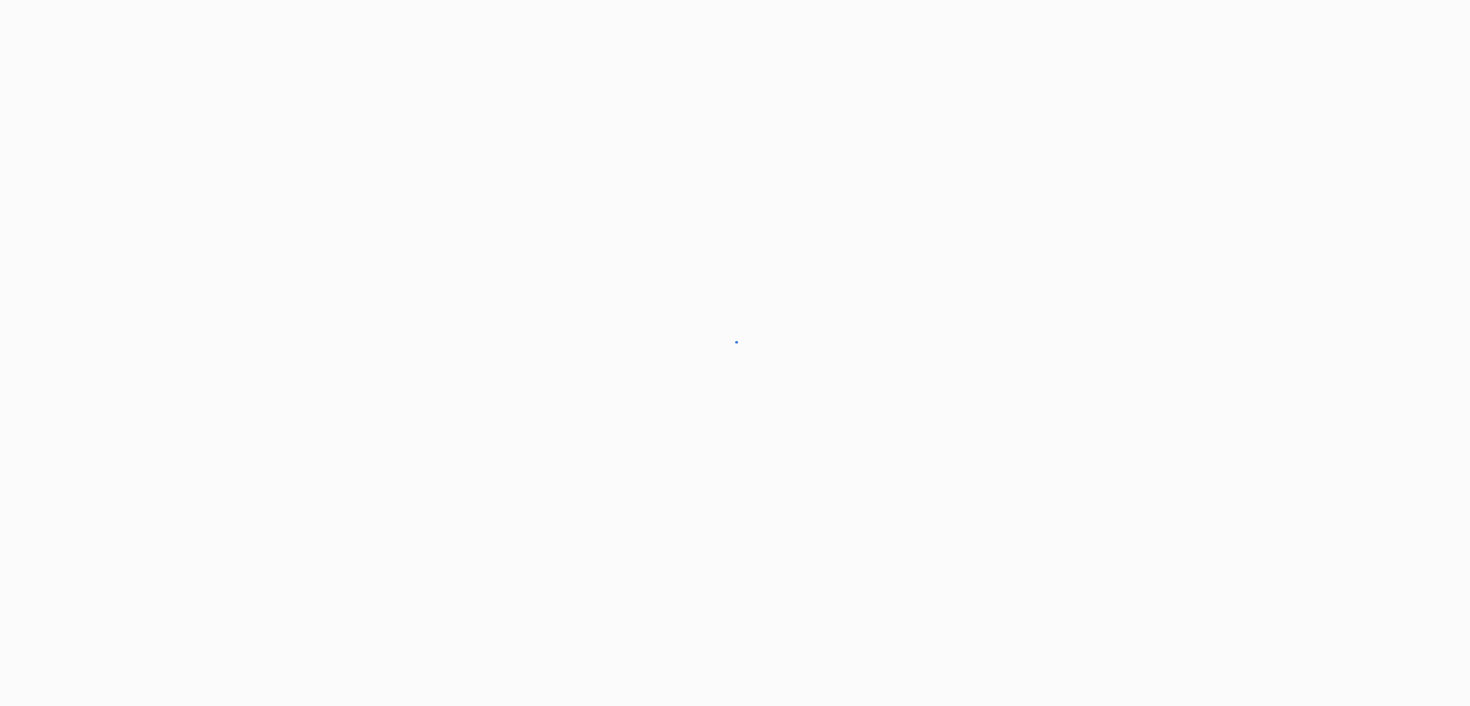 scroll, scrollTop: 0, scrollLeft: 0, axis: both 